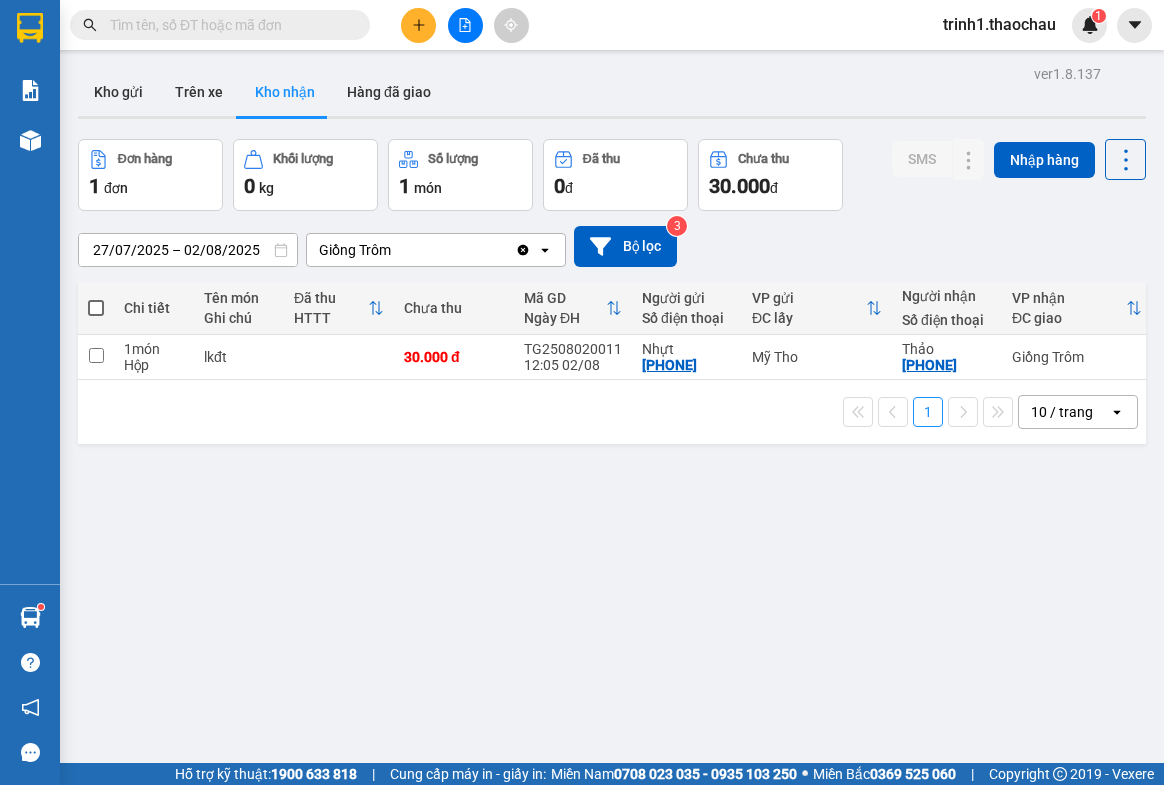 scroll, scrollTop: 0, scrollLeft: 0, axis: both 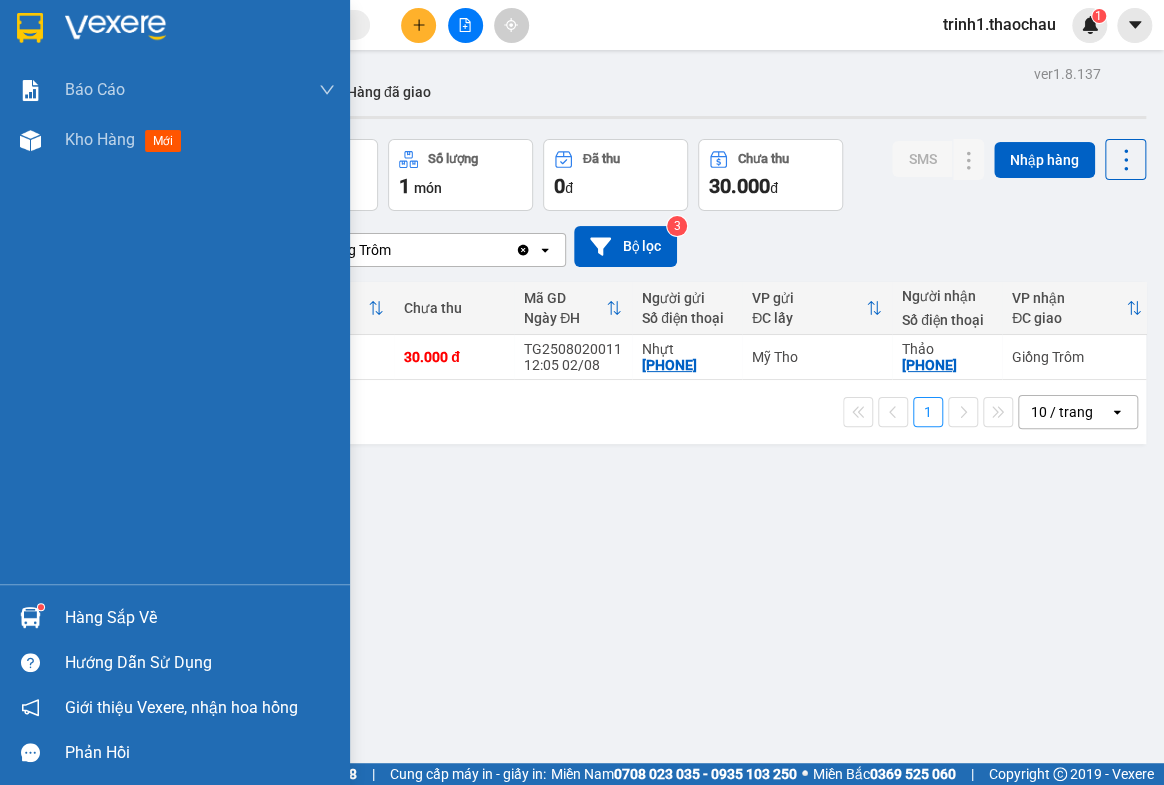 click on "Hàng sắp về" at bounding box center (200, 618) 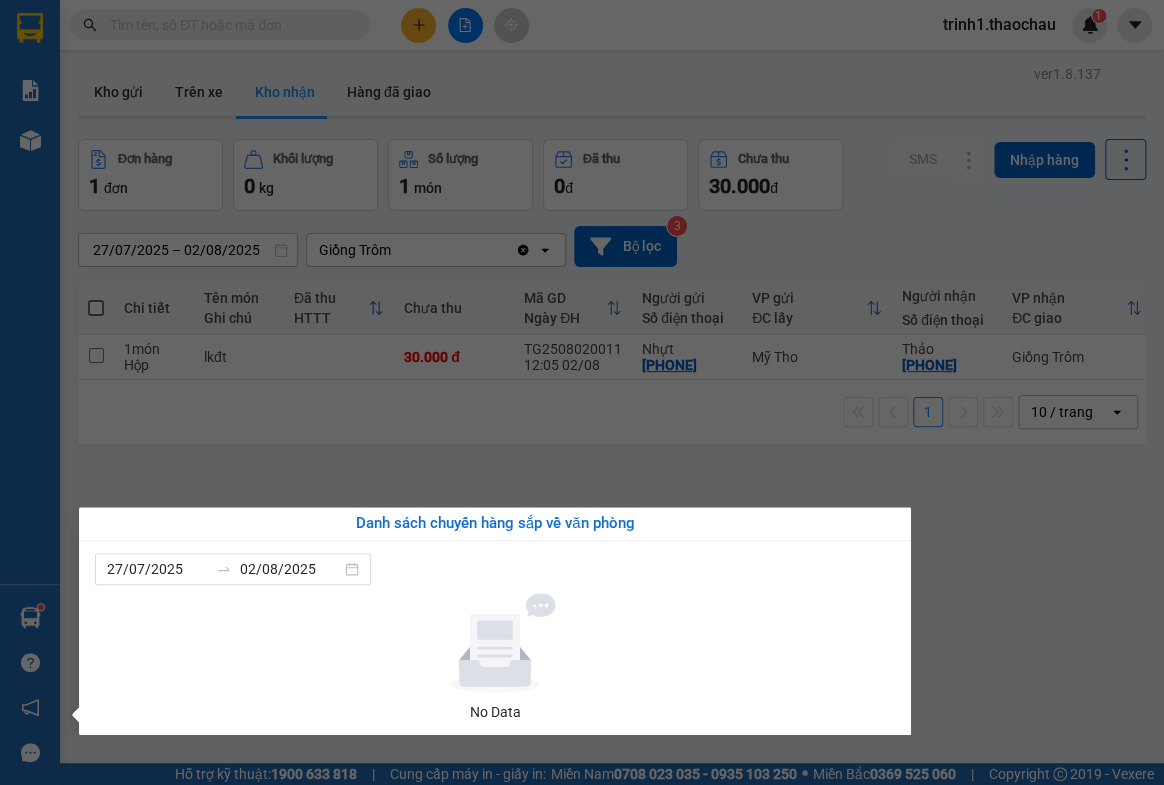 click on "Kết quả tìm kiếm ( 0 )  Bộ lọc  No Data trinh1.thaochau 1     Báo cáo Báo cáo dòng tiền (nhân viên) Doanh số tạo đơn theo VP gửi (nhân viên)     Kho hàng mới Hàng sắp về Hướng dẫn sử dụng Giới thiệu Vexere, nhận hoa hồng Phản hồi Phần mềm hỗ trợ bạn tốt chứ? ver  1.8.137 Kho gửi Trên xe Kho nhận Hàng đã giao Đơn hàng 1 đơn Khối lượng 0 kg Số lượng 1 món Đã thu 0  đ Chưa thu 30.000  đ SMS Nhập hàng 27/07/2025 – 02/08/2025 Press the down arrow key to interact with the calendar and select a date. Press the escape button to close the calendar. Selected date range is from 27/07/2025 to 02/08/2025. Giồng Trôm Clear value open Bộ lọc 3 Chi tiết Tên món Ghi chú Đã thu HTTT Chưa thu Mã GD Ngày ĐH Người gửi Số điện thoại VP gửi ĐC lấy Người nhận Số điện thoại VP nhận ĐC giao Nhân viên Tồn kho 1  món Hộp lkđt 30.000 đ TG2508020011 12:05 02/08 Nhựt Thảo" at bounding box center [582, 392] 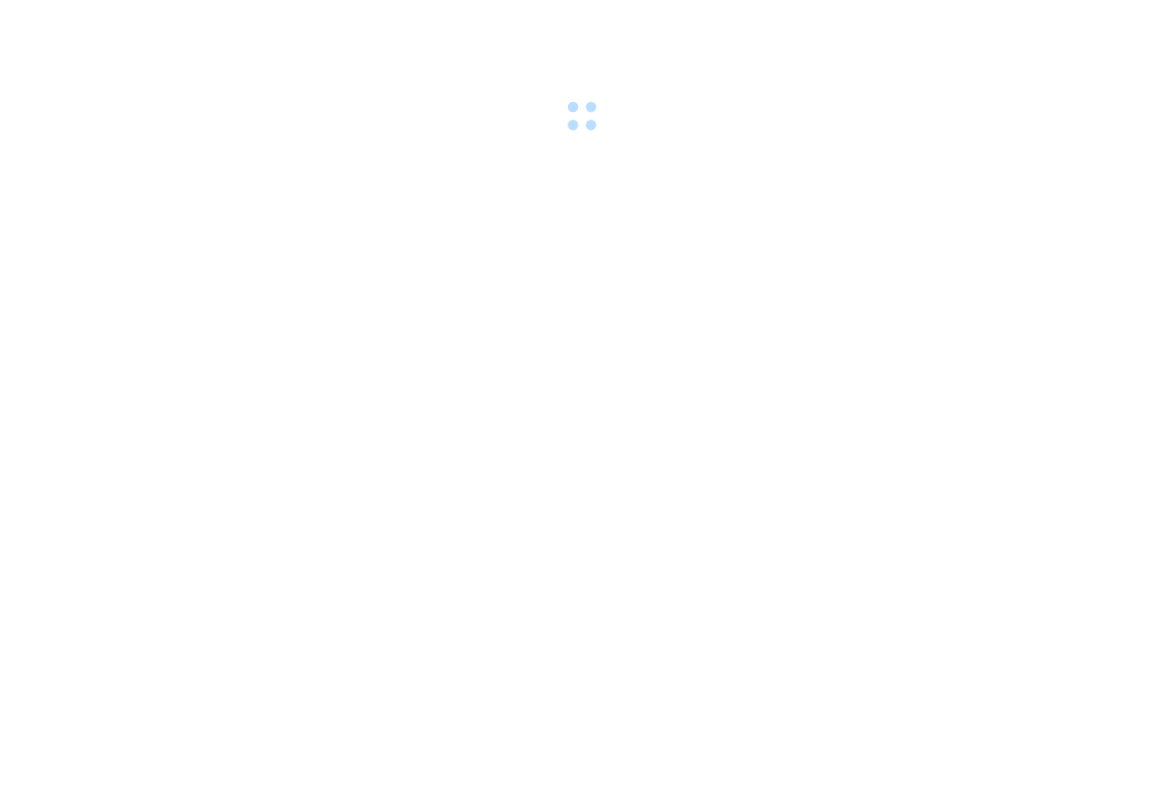 scroll, scrollTop: 0, scrollLeft: 0, axis: both 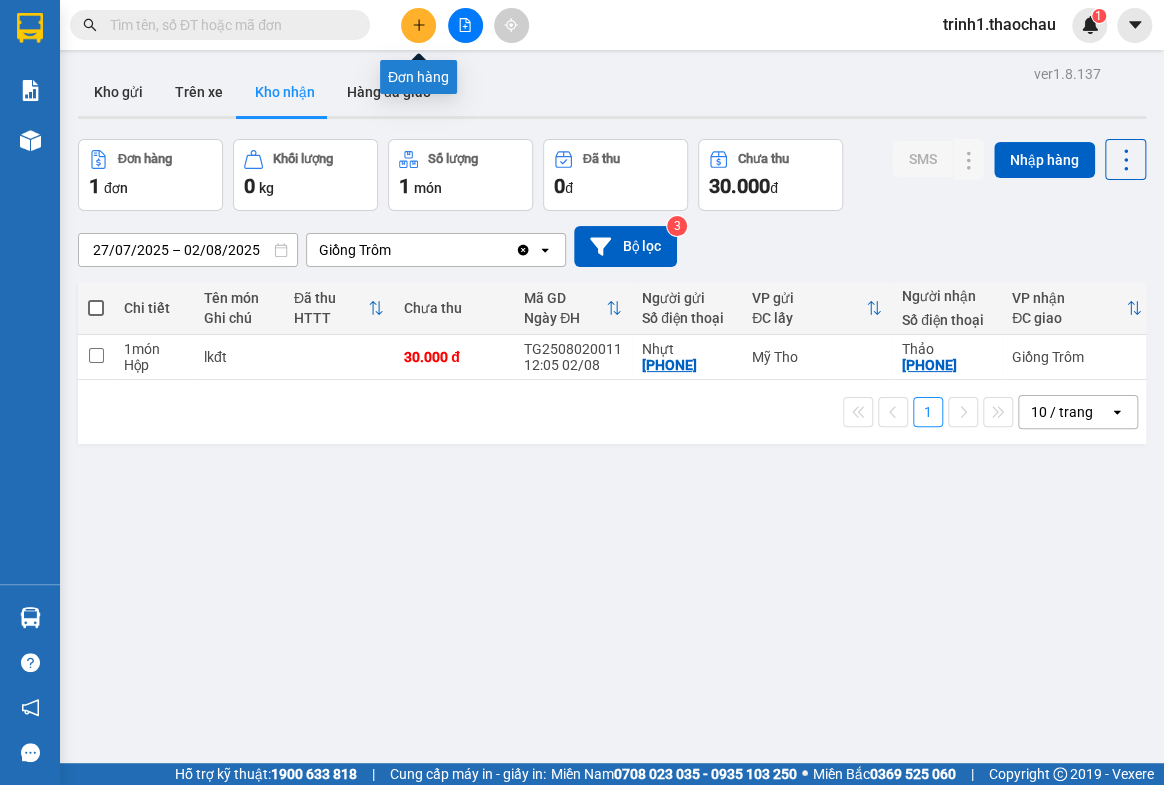 click 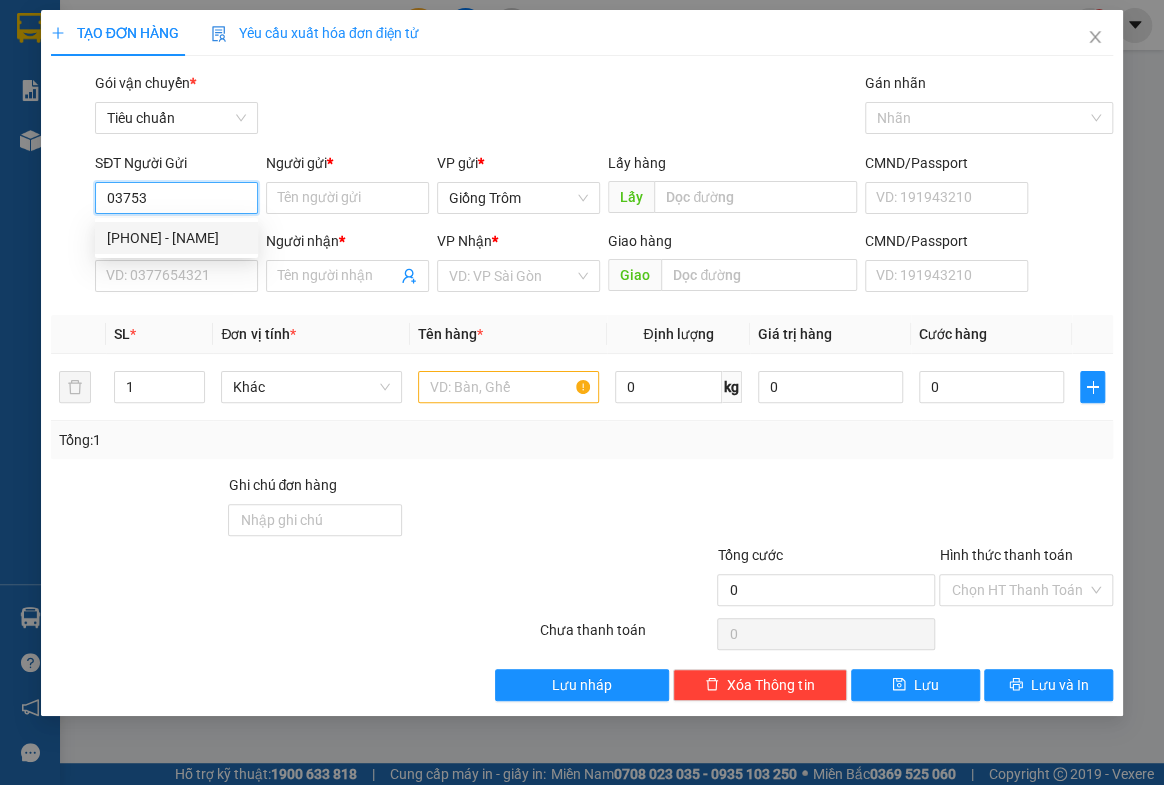 click on "[PHONE] - [NAME]" at bounding box center [176, 238] 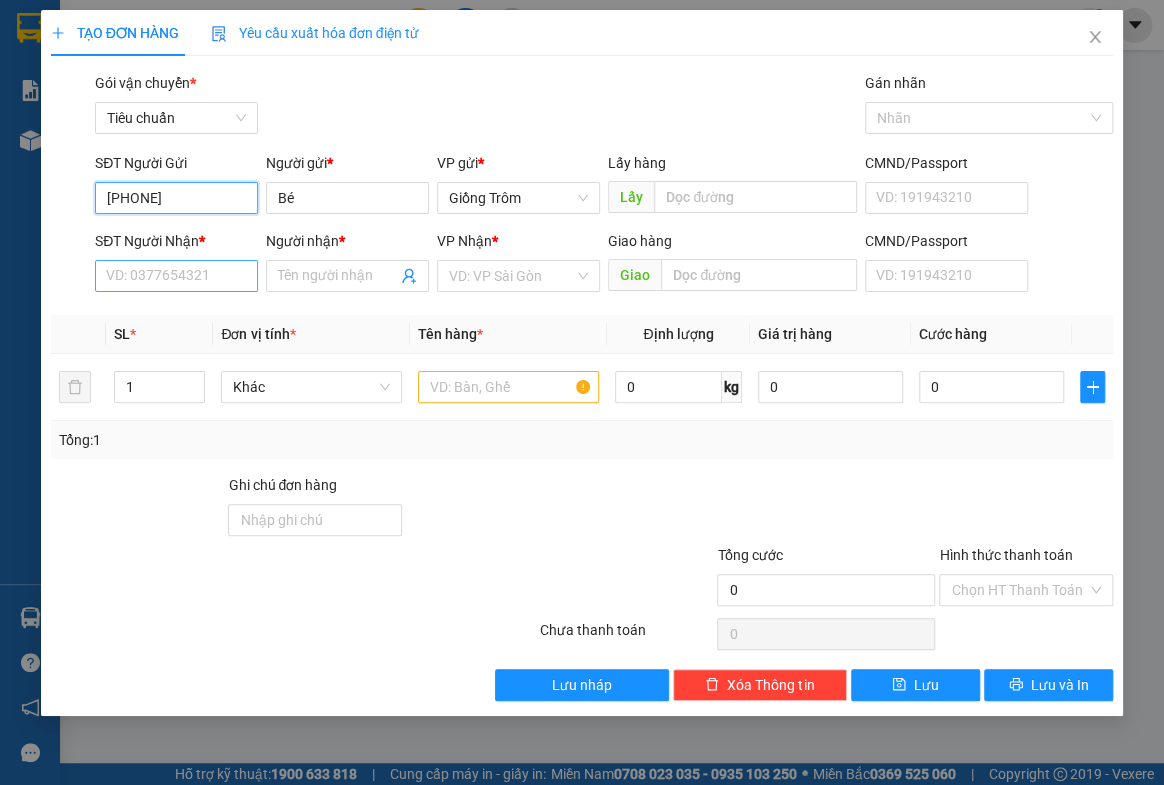type on "[PHONE]" 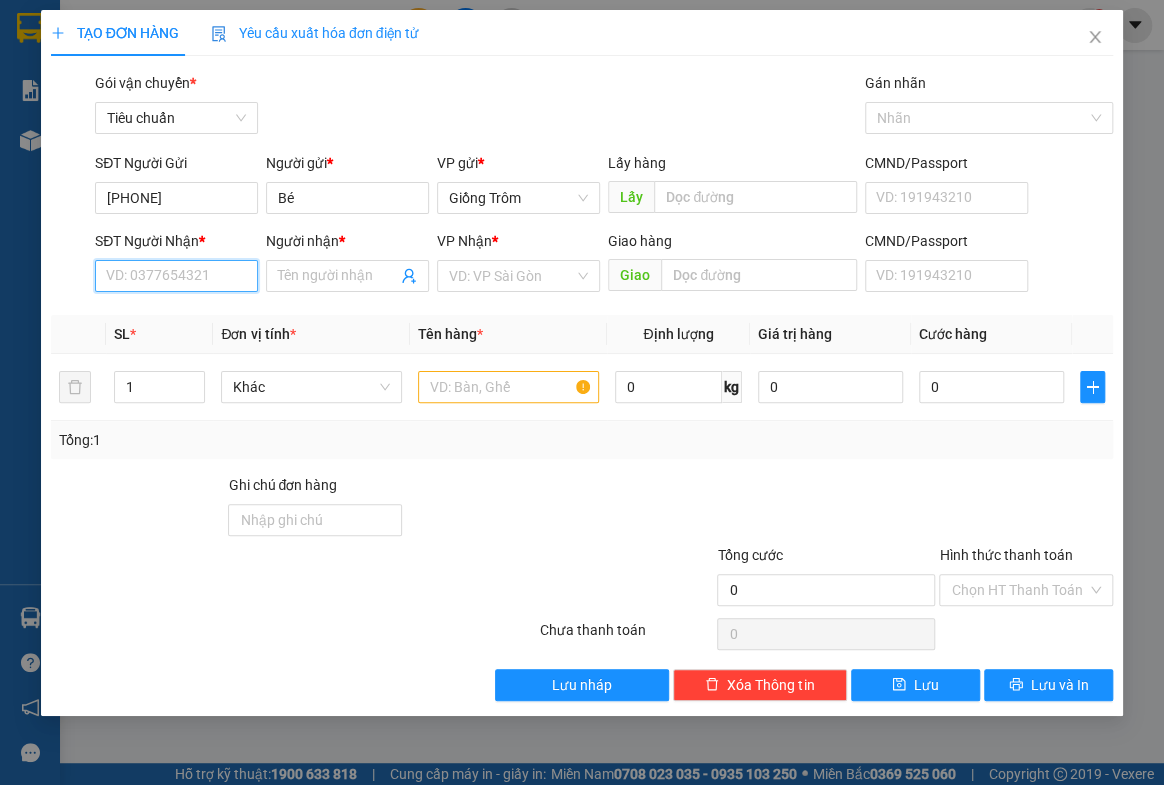 click on "SĐT Người Nhận  *" at bounding box center (176, 276) 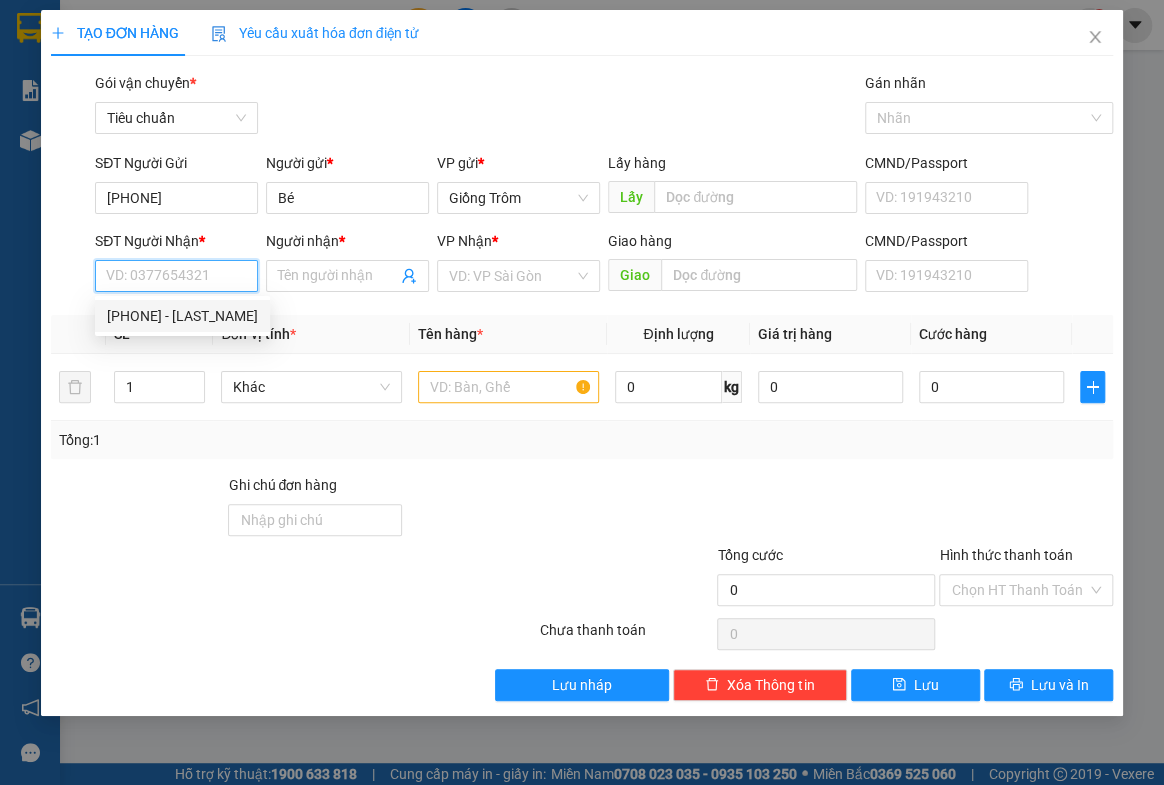 drag, startPoint x: 179, startPoint y: 322, endPoint x: 199, endPoint y: 320, distance: 20.09975 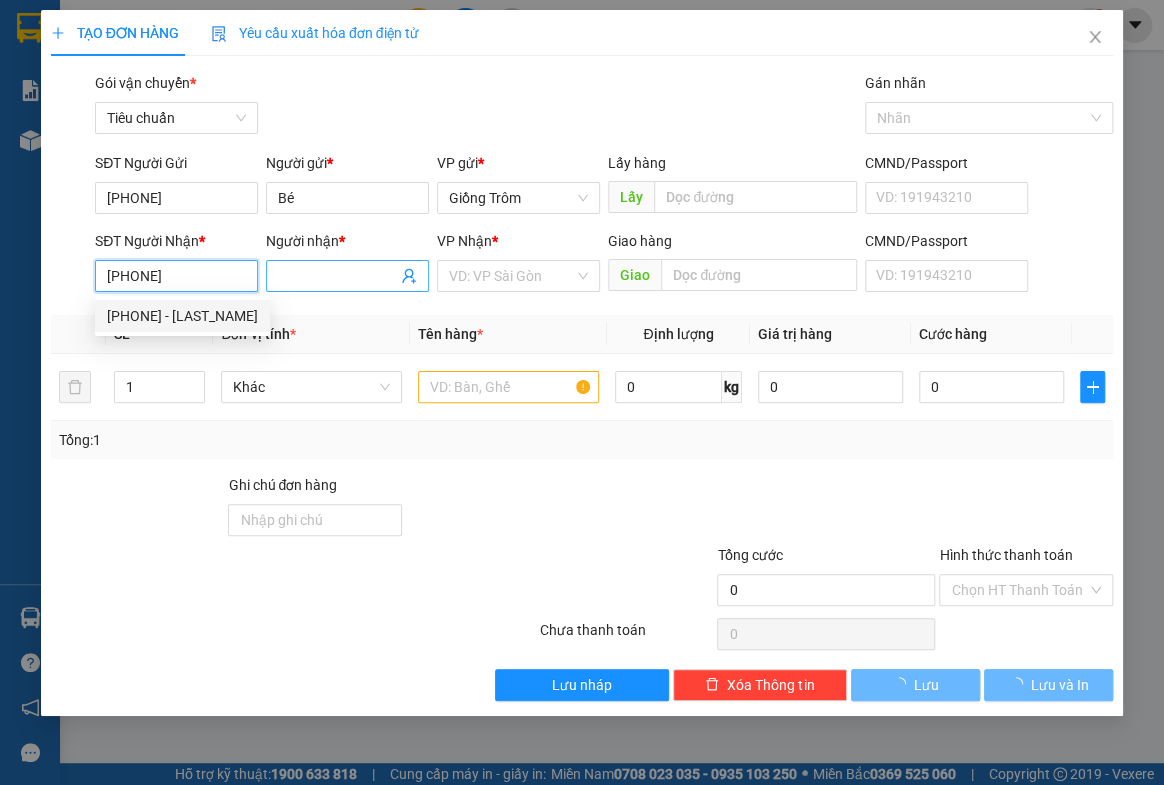 type on "Hoàng" 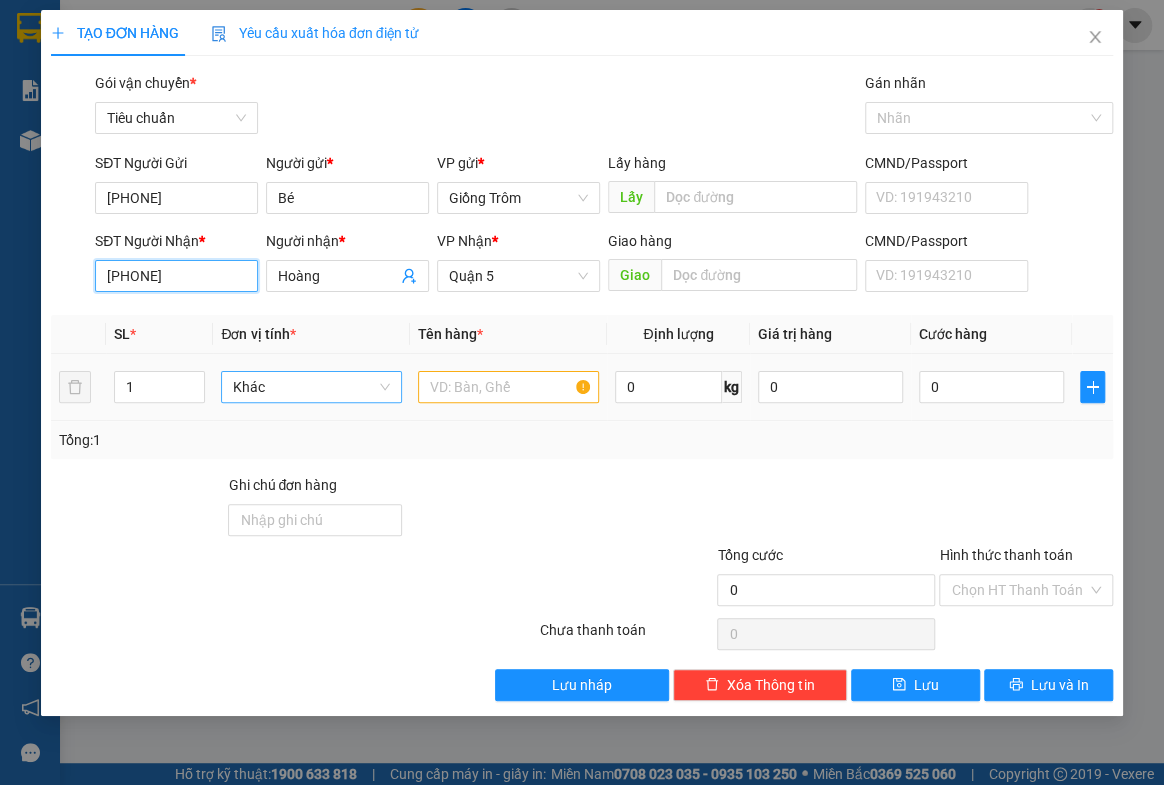 click on "Khác" at bounding box center (311, 387) 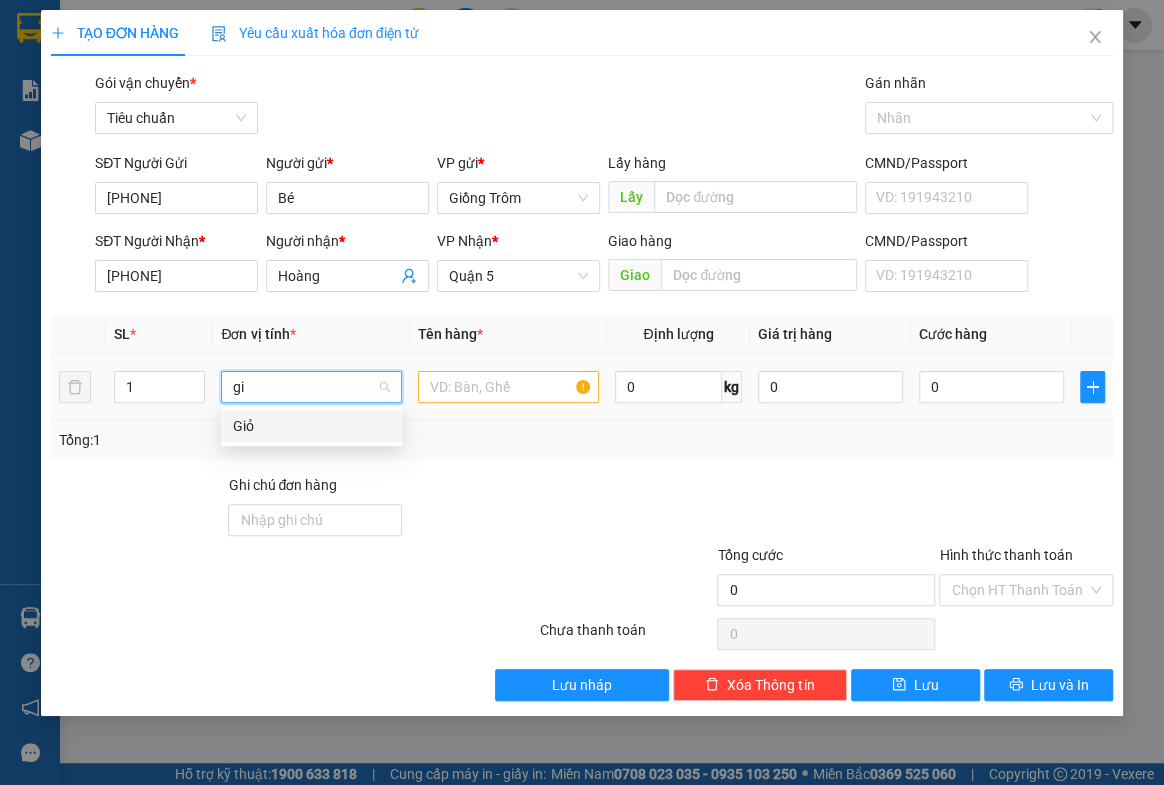 scroll, scrollTop: 0, scrollLeft: 0, axis: both 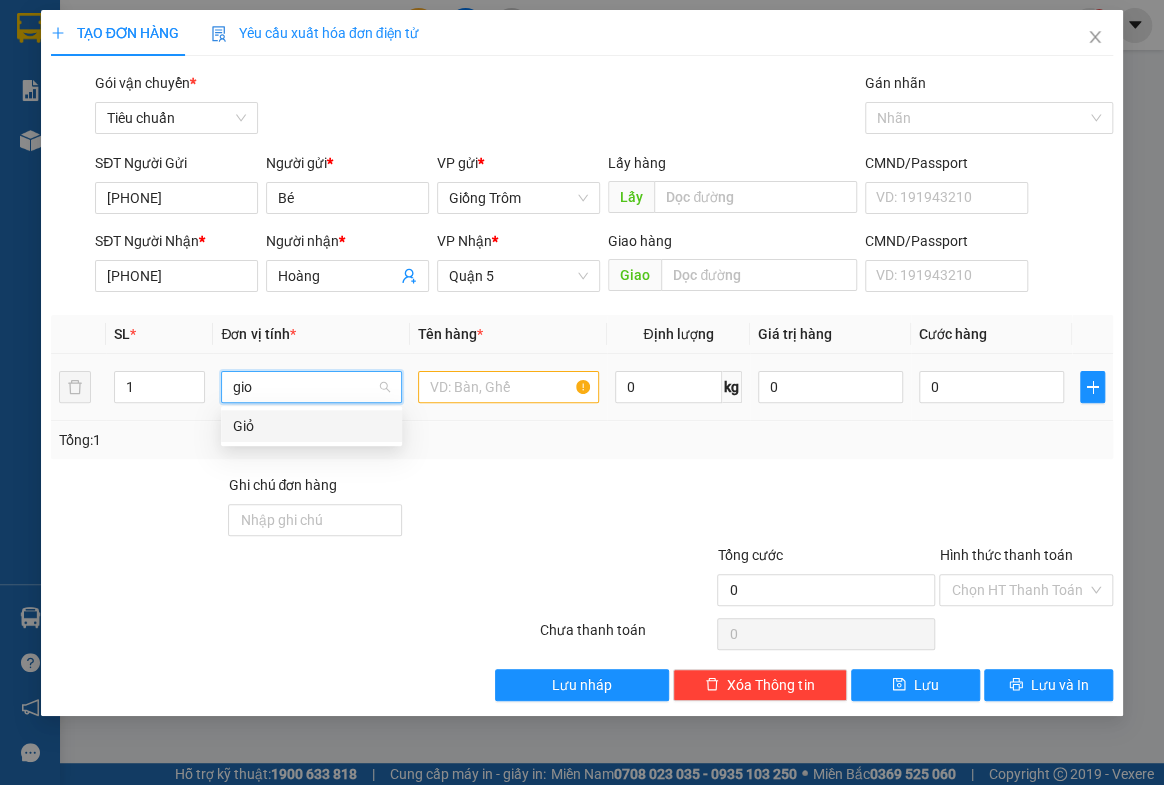 click on "Giỏ" at bounding box center (311, 426) 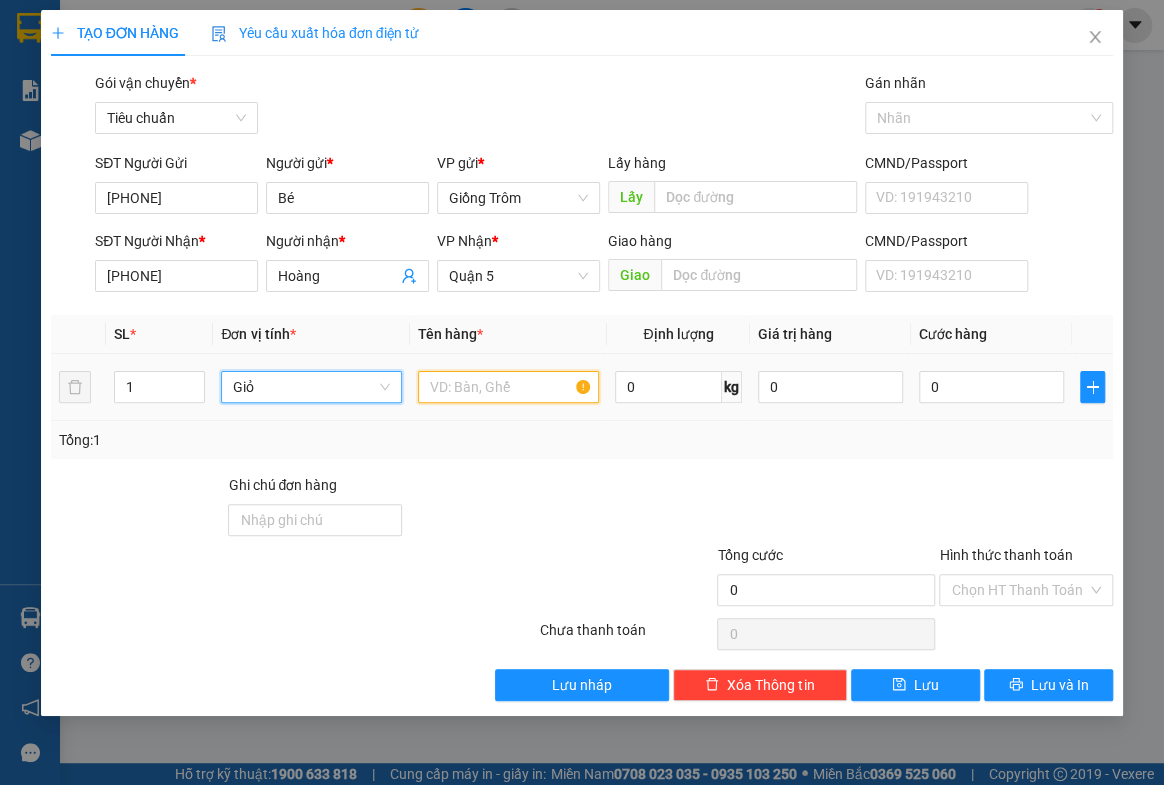 click at bounding box center (508, 387) 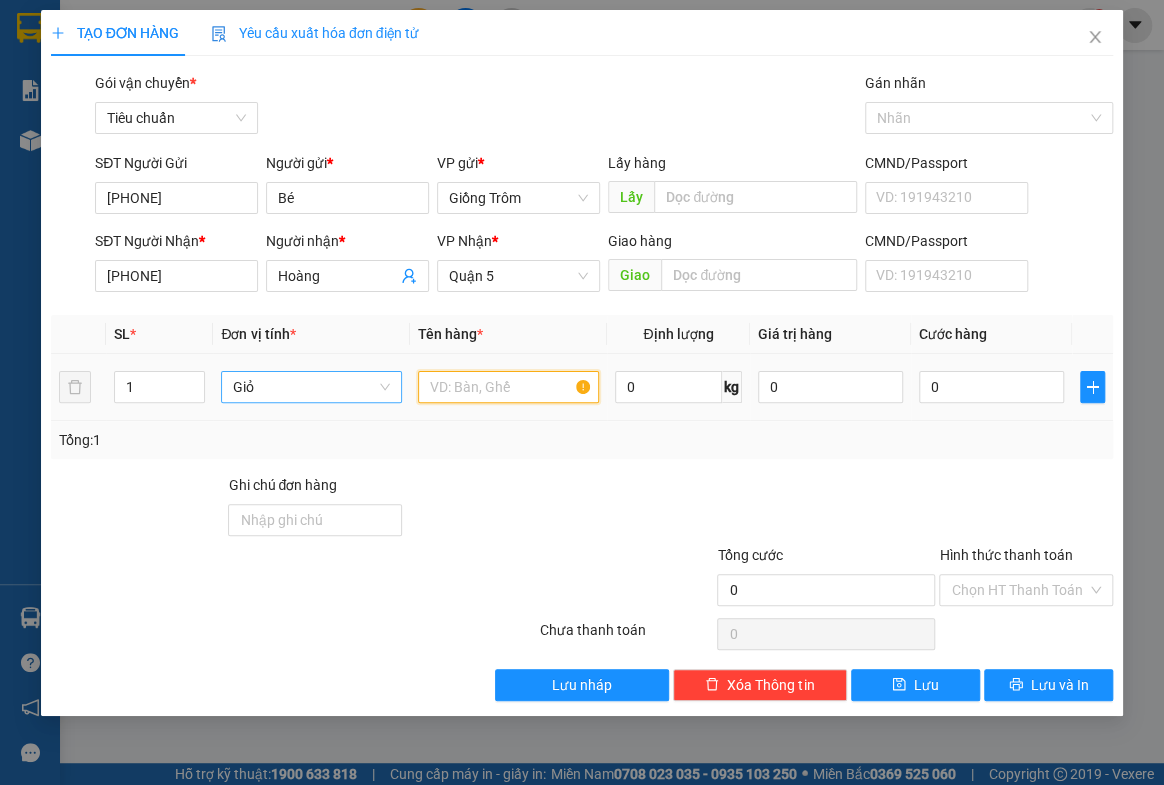 type on "r" 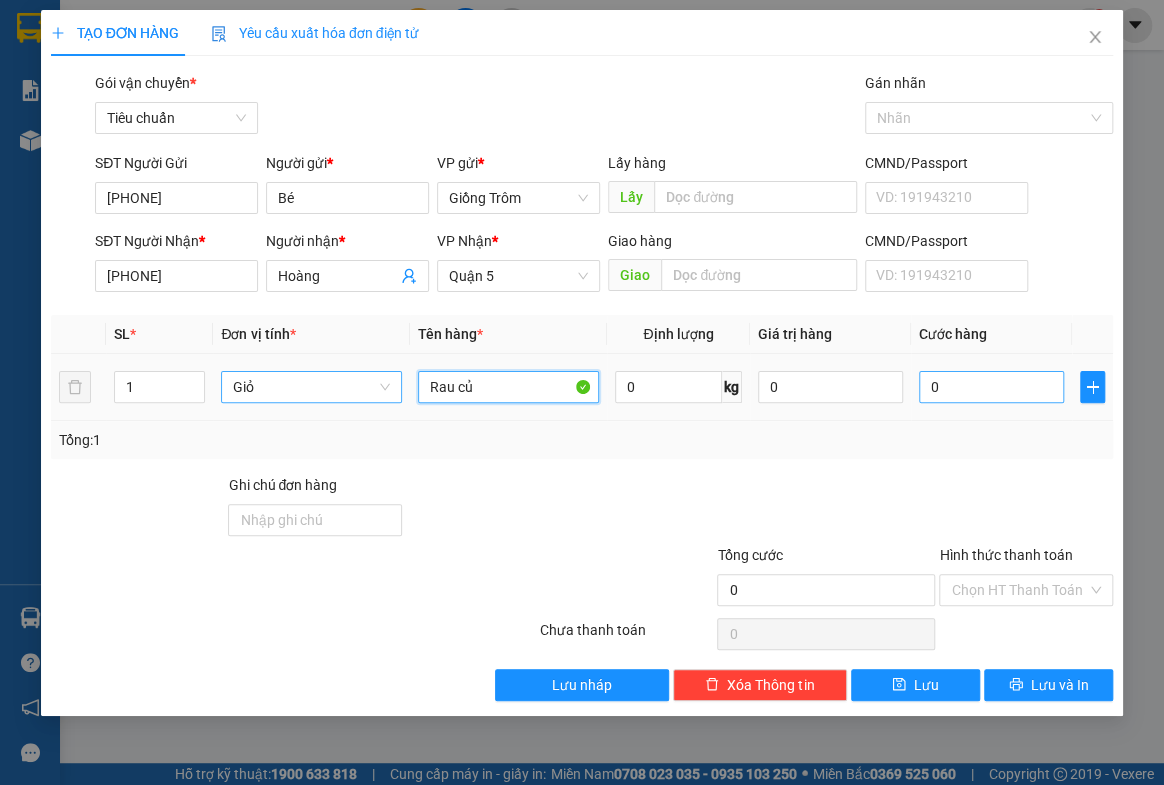 type on "Rau củ" 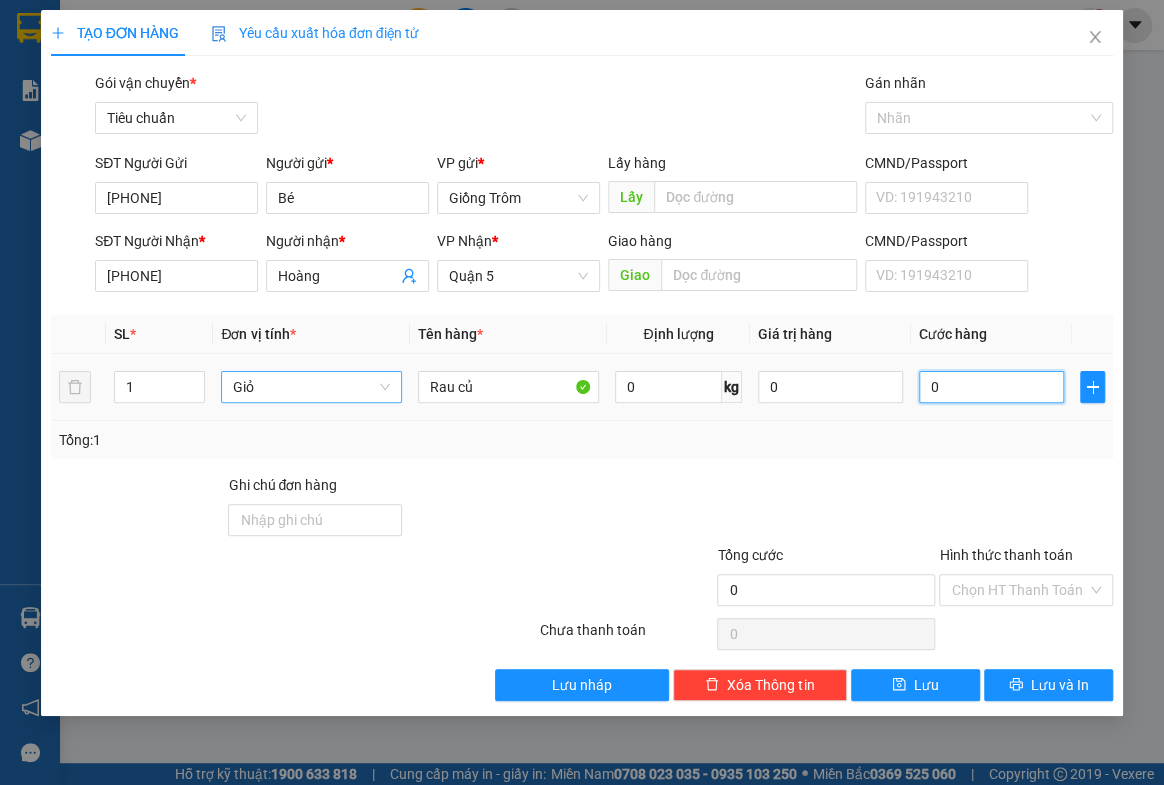 click on "0" at bounding box center [991, 387] 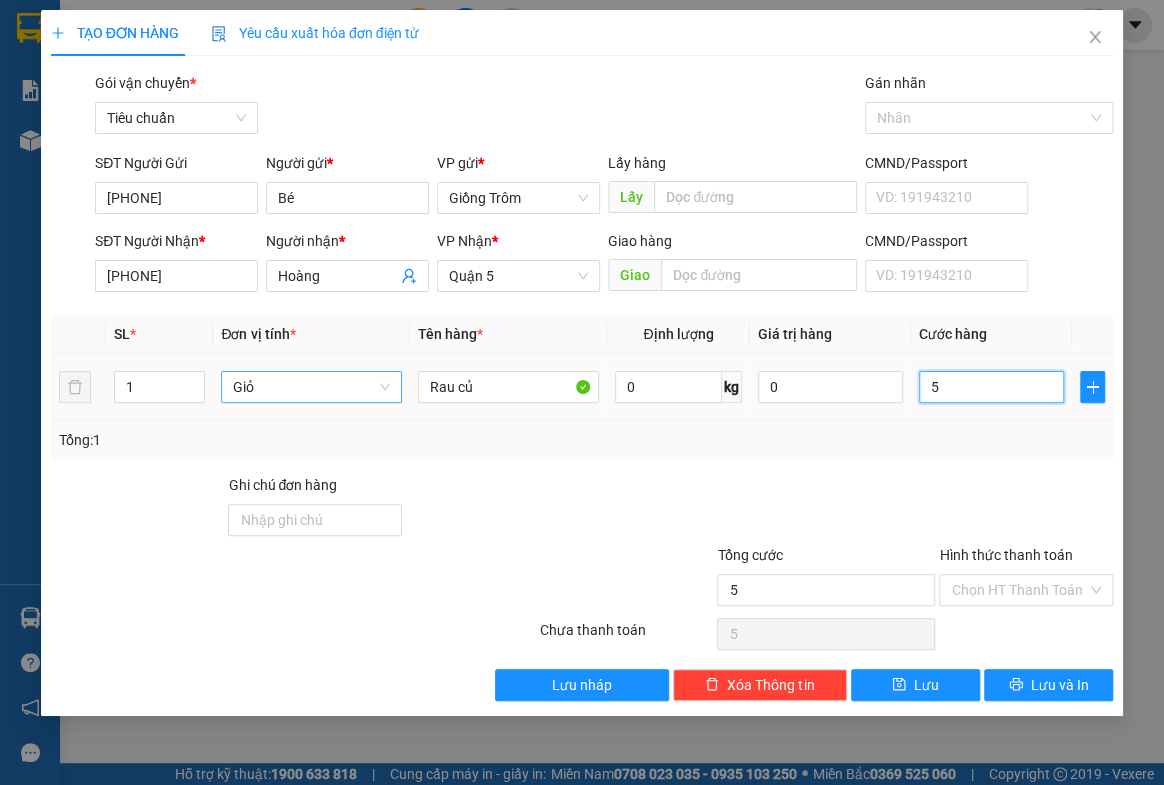 type on "50" 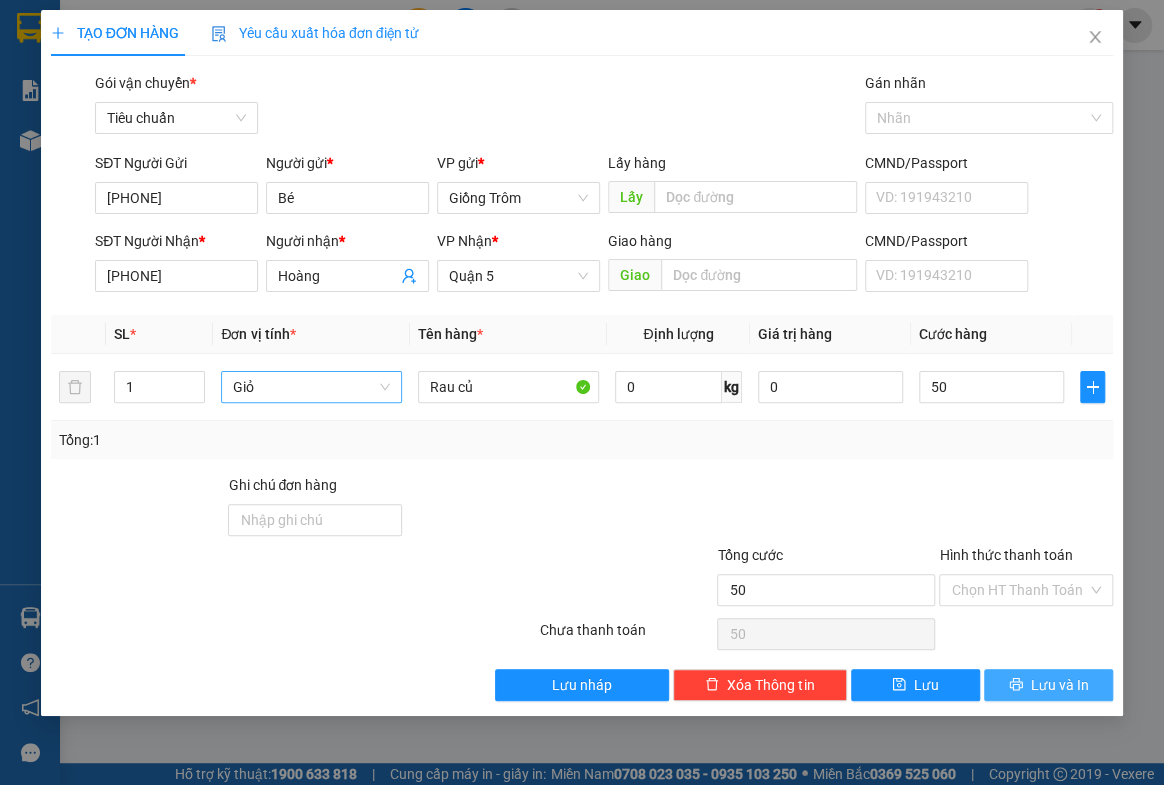 type on "50.000" 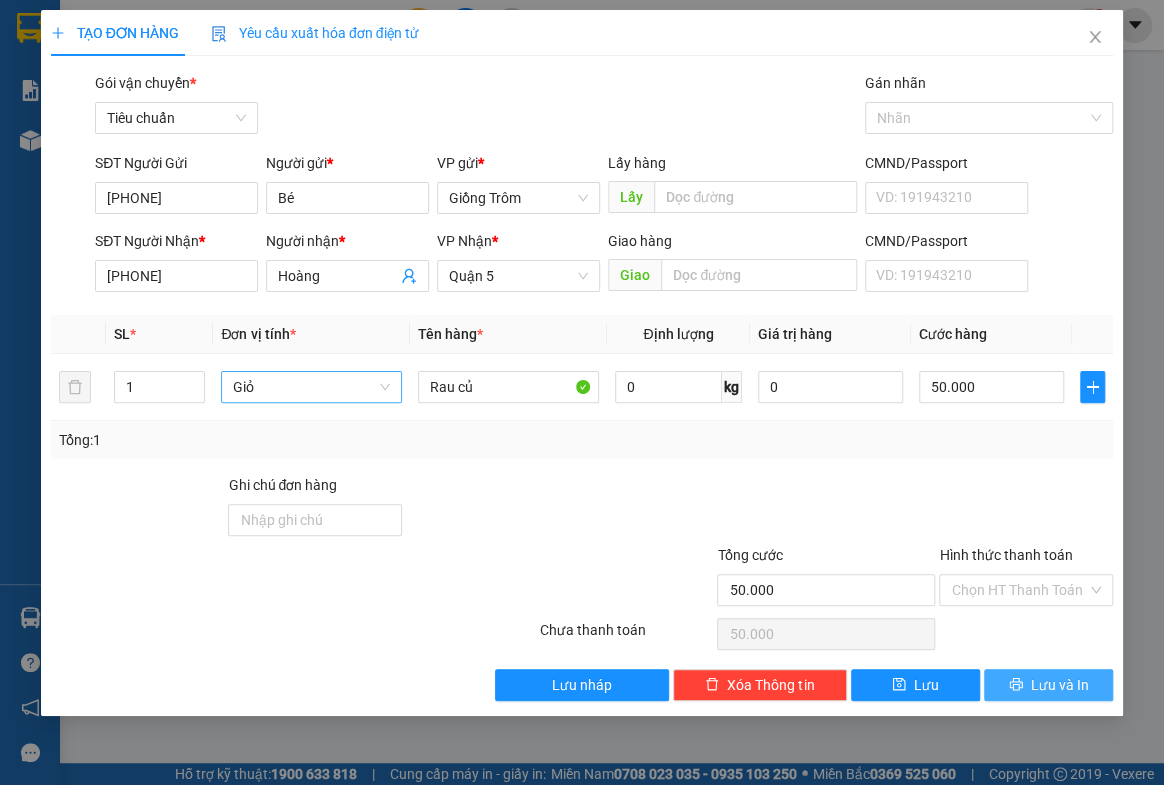 click on "Lưu và In" at bounding box center [1048, 685] 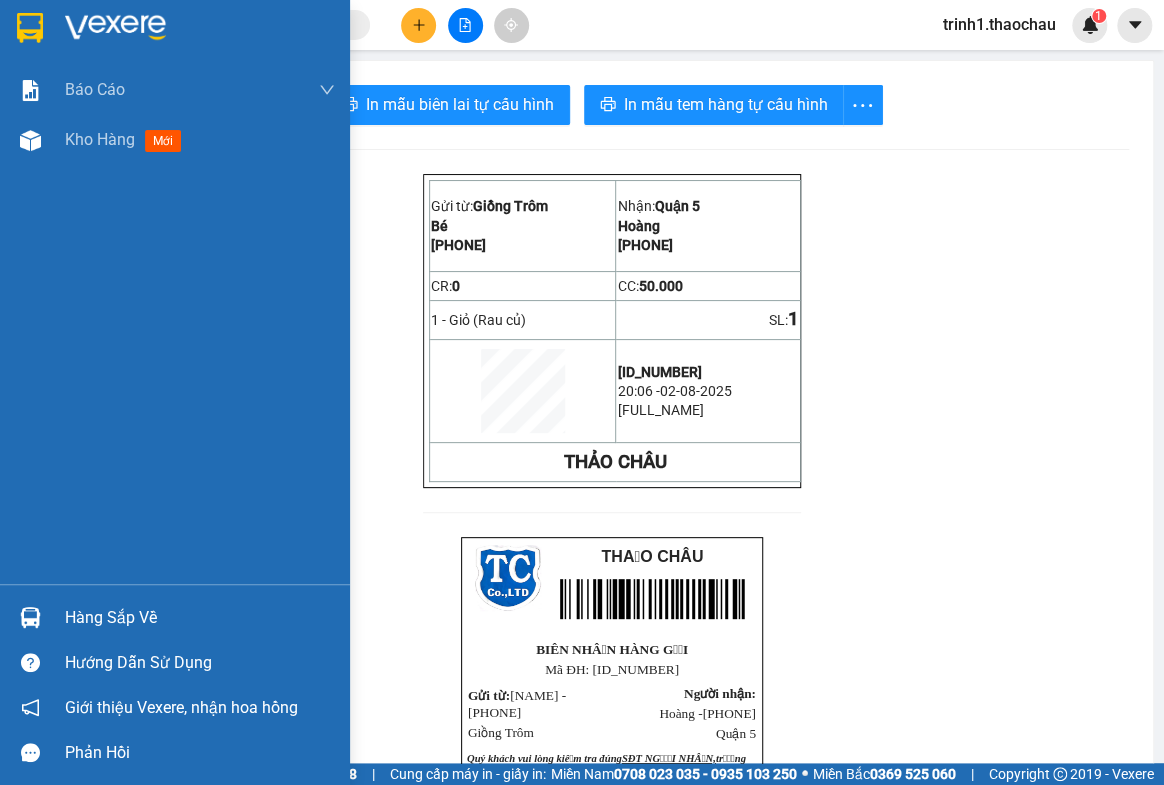drag, startPoint x: 93, startPoint y: 630, endPoint x: 114, endPoint y: 623, distance: 22.135944 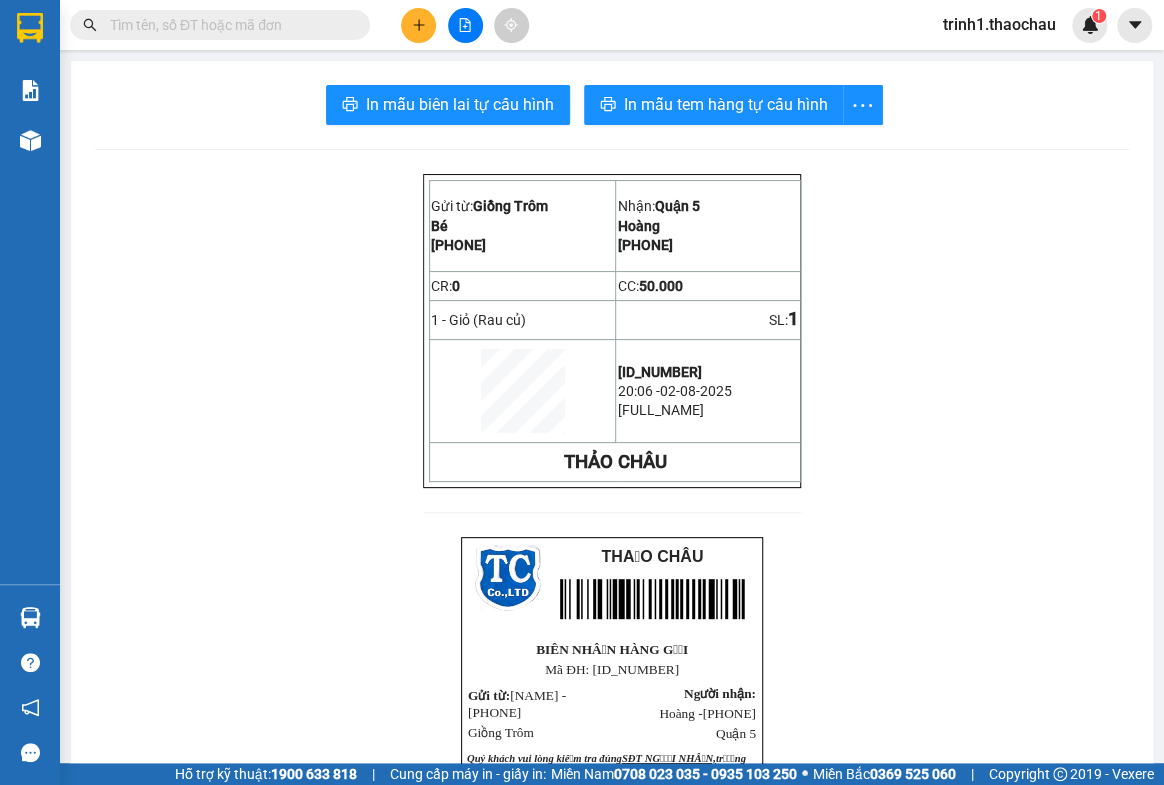 click on "Kết quả tìm kiếm ( 0 )  Bộ lọc  No Data [USERNAME] 1     Báo cáo Báo cáo dòng tiền (nhân viên) Doanh số tạo đơn theo VP gửi (nhân viên)     Kho hàng mới Hàng sắp về Hướng dẫn sử dụng Giới thiệu Vexere, nhận hoa hồng Phản hồi Phần mềm hỗ trợ bạn tốt chứ? In mẫu biên lai tự cấu hình  In mẫu tem hàng tự cấu hình
Gửi từ:  [CITY]
[NAME]
[PHONE]
Nhận:  [CITY]
[LAST_NAME]
[PHONE]
CR:  0
CC:  50.000
1 - Giỏ (Rau củ)
SL:  1
[ID_NUMBER]
20:06 -  02-08-2025
[FULL_NAME]
THẢO CHÂU
THẢO CHÂU
BIÊN NHẬN HÀNG GỬI
Mã ĐH: [ID_NUMBER]
Gửi từ:  [NAME] -  [PHONE]
Giồng Trôm
Người nhận:
[LAST_NAME] -  [PHONE]
Quận 5
Quý khách vui lòng kiểm tra đúng  SĐT NGƯỜI NHẬN,
Hàng gửi:    1 - Giỏ (Rau củ)
1
0đ" at bounding box center (582, 392) 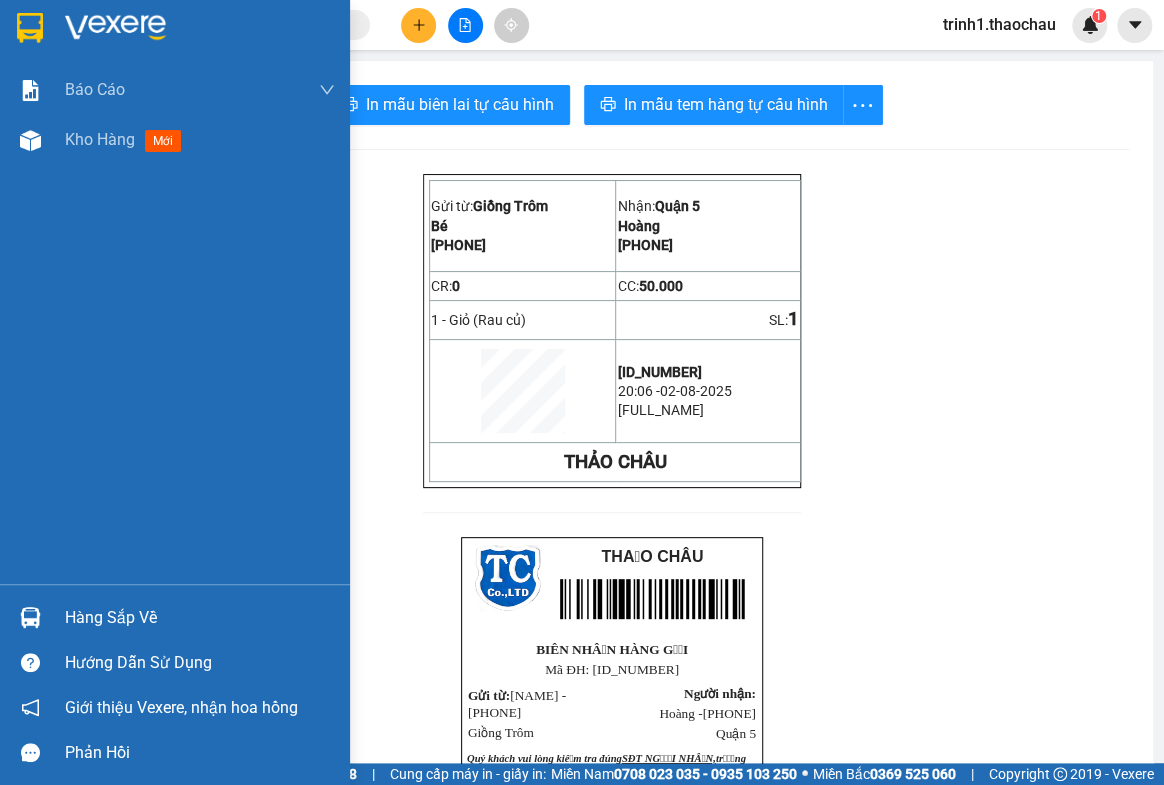 drag, startPoint x: 85, startPoint y: 618, endPoint x: 642, endPoint y: 432, distance: 587.23505 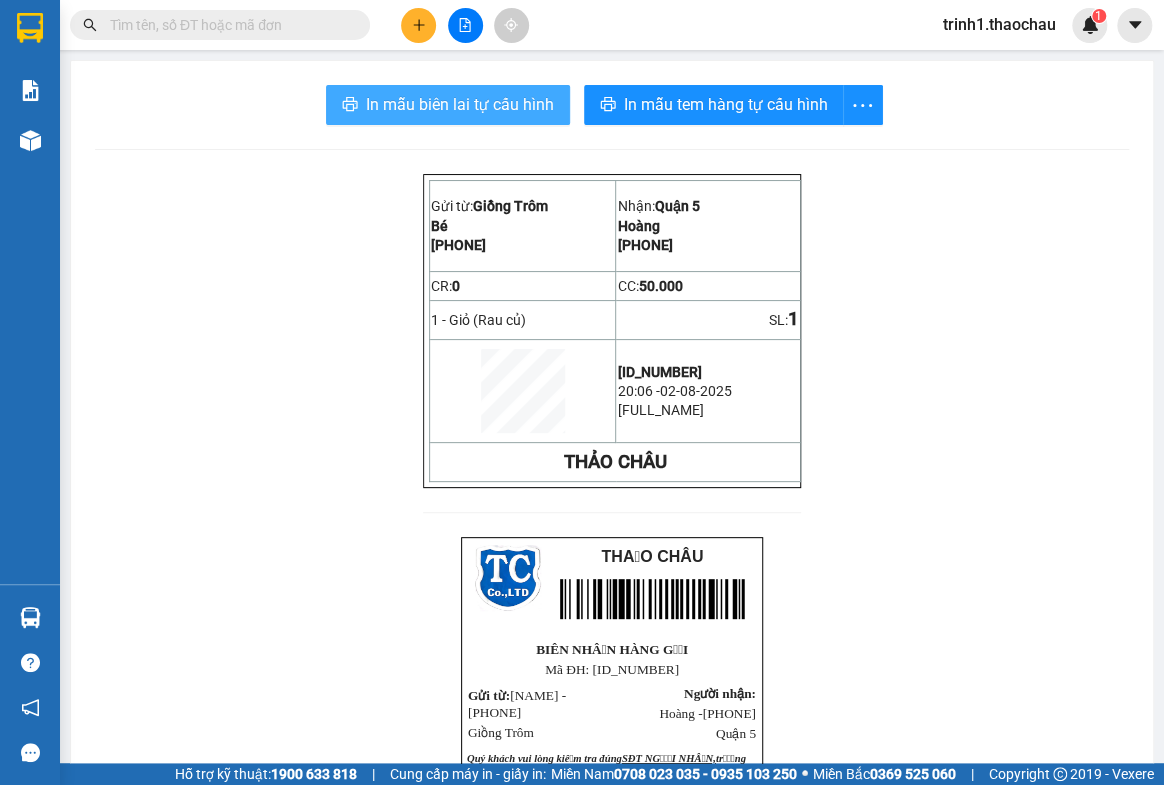 drag, startPoint x: 1038, startPoint y: 385, endPoint x: 543, endPoint y: 99, distance: 571.6826 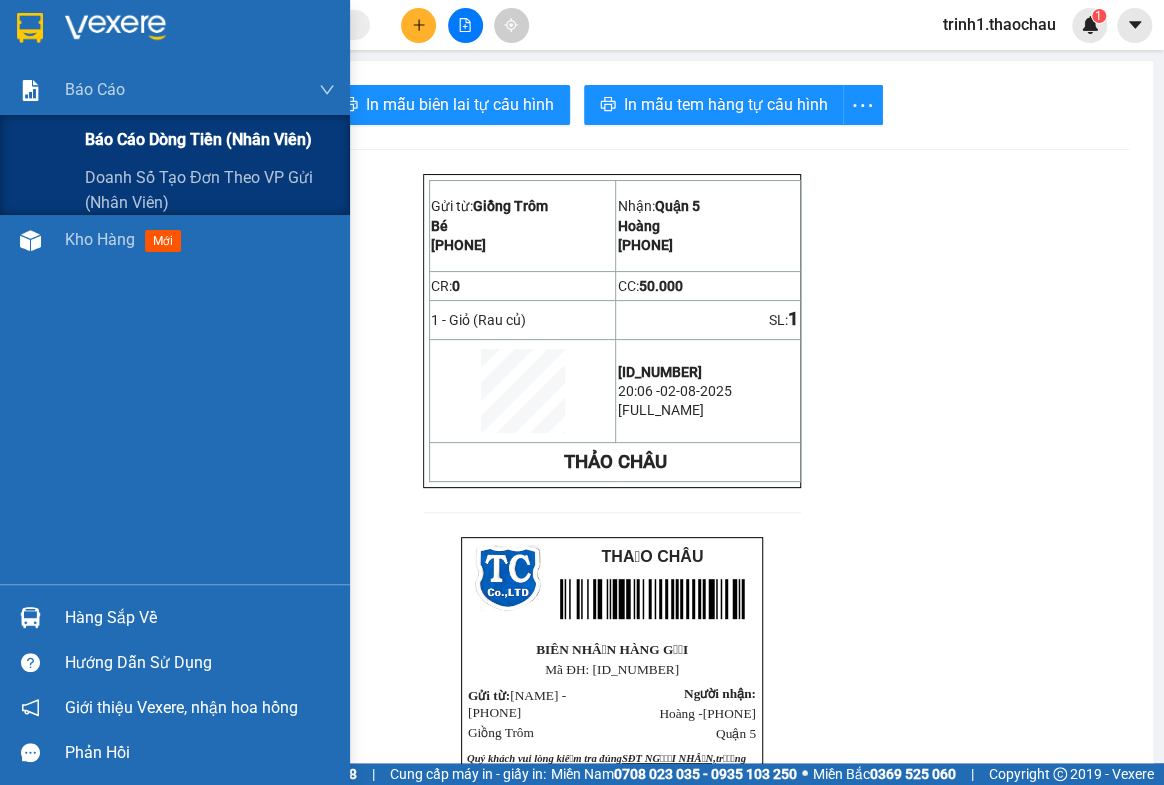 click on "Báo cáo dòng tiền (nhân viên)" at bounding box center [198, 139] 